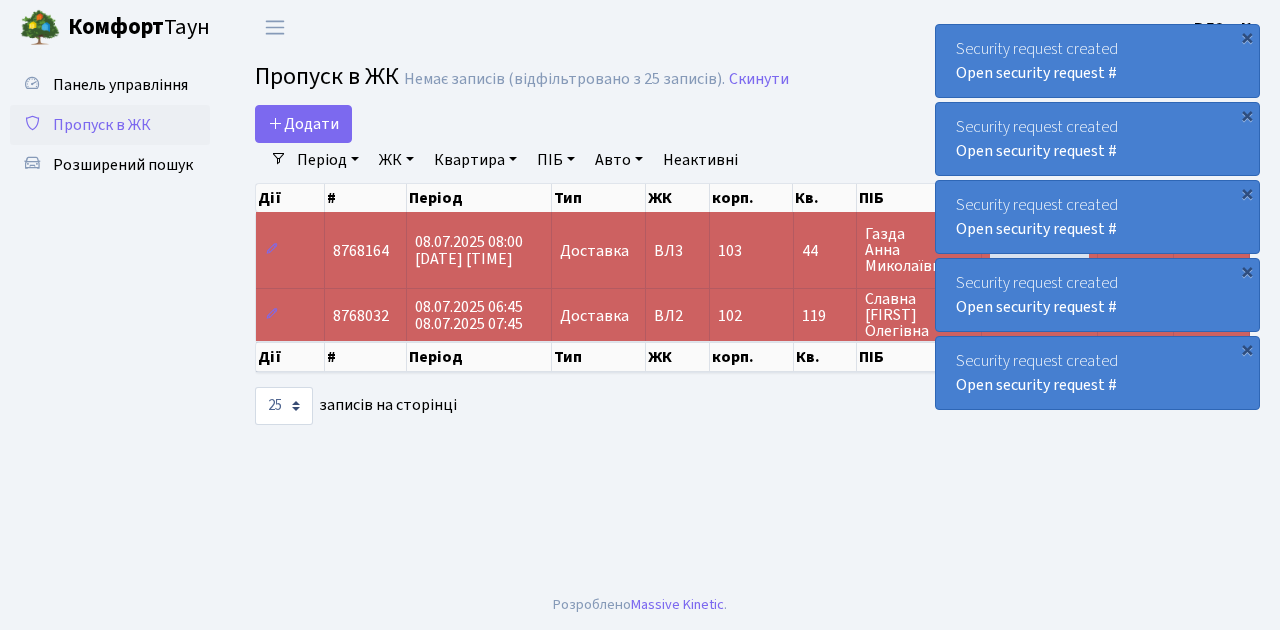 scroll, scrollTop: 0, scrollLeft: 0, axis: both 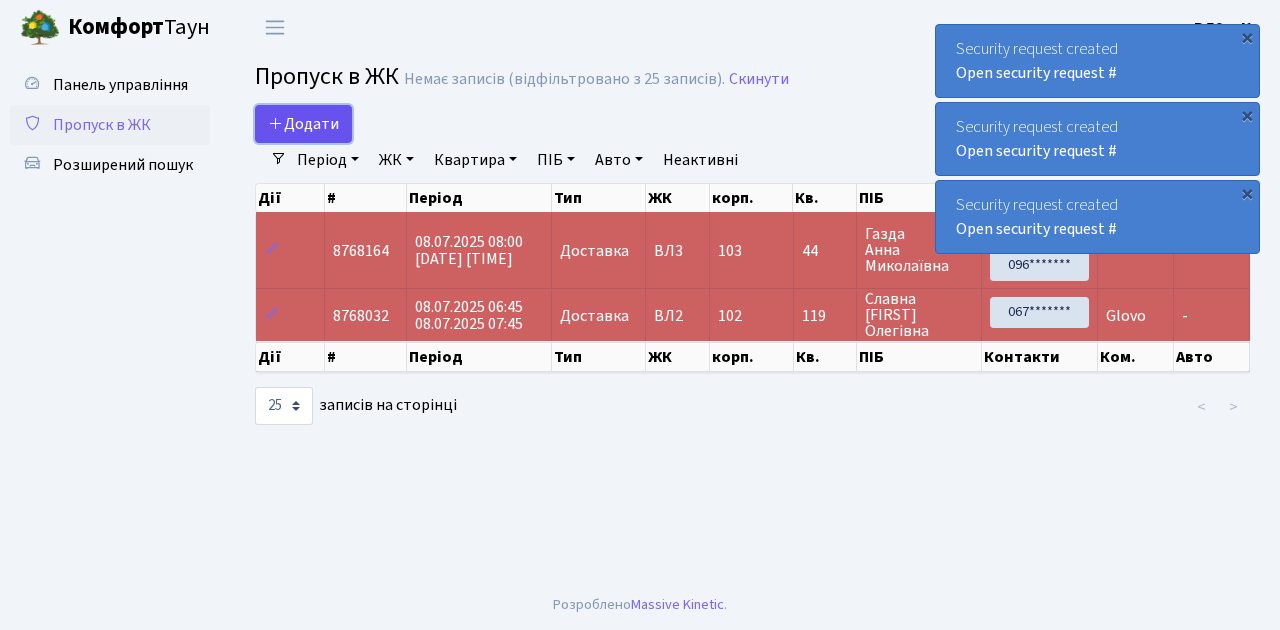 click on "Додати" at bounding box center [303, 124] 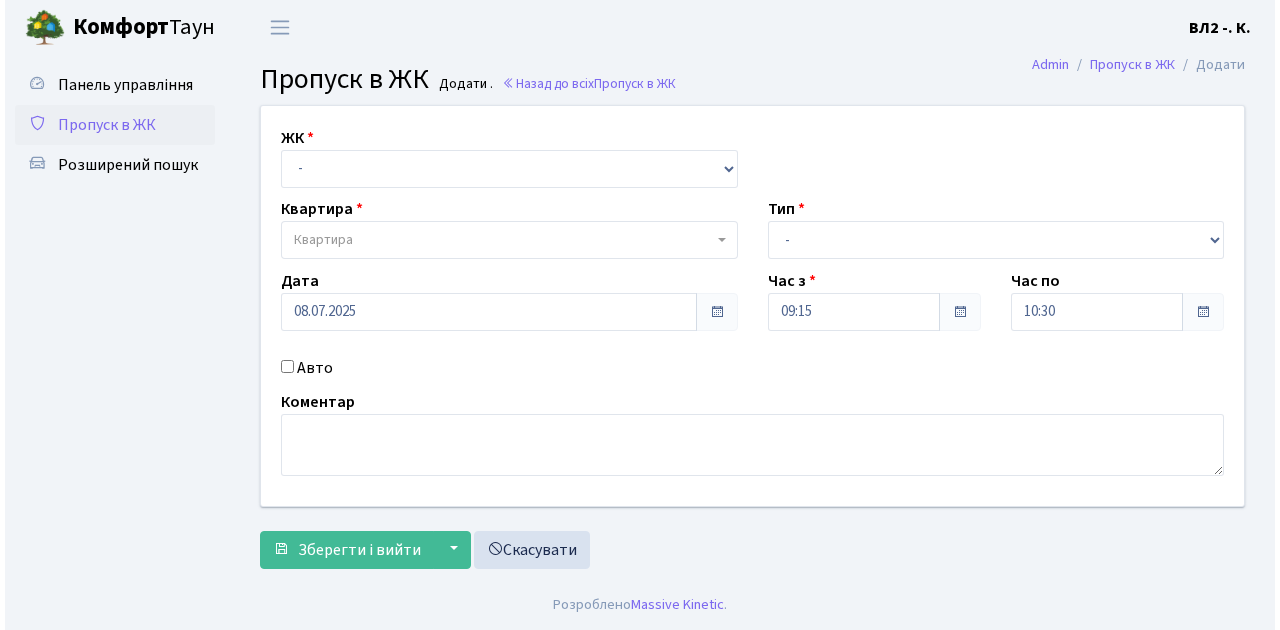 scroll, scrollTop: 0, scrollLeft: 0, axis: both 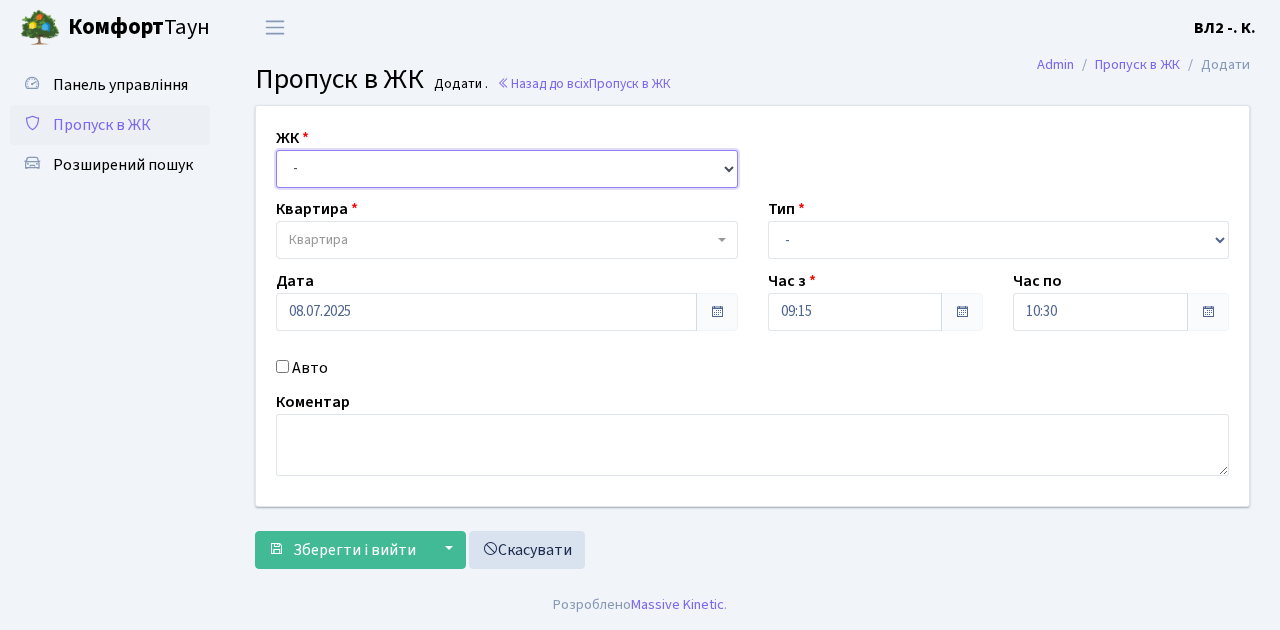 click on "[NUMBER], [STREET_NAME], [HOUSE_NUMBER]/[APARTMENT_NUMBER]
[NUMBER], [STREET_NAME], [HOUSE_NUMBER]
[NUMBER], [STREET_NAME], [HOUSE_NUMBER]/[APARTMENT_NUMBER]" at bounding box center [507, 169] 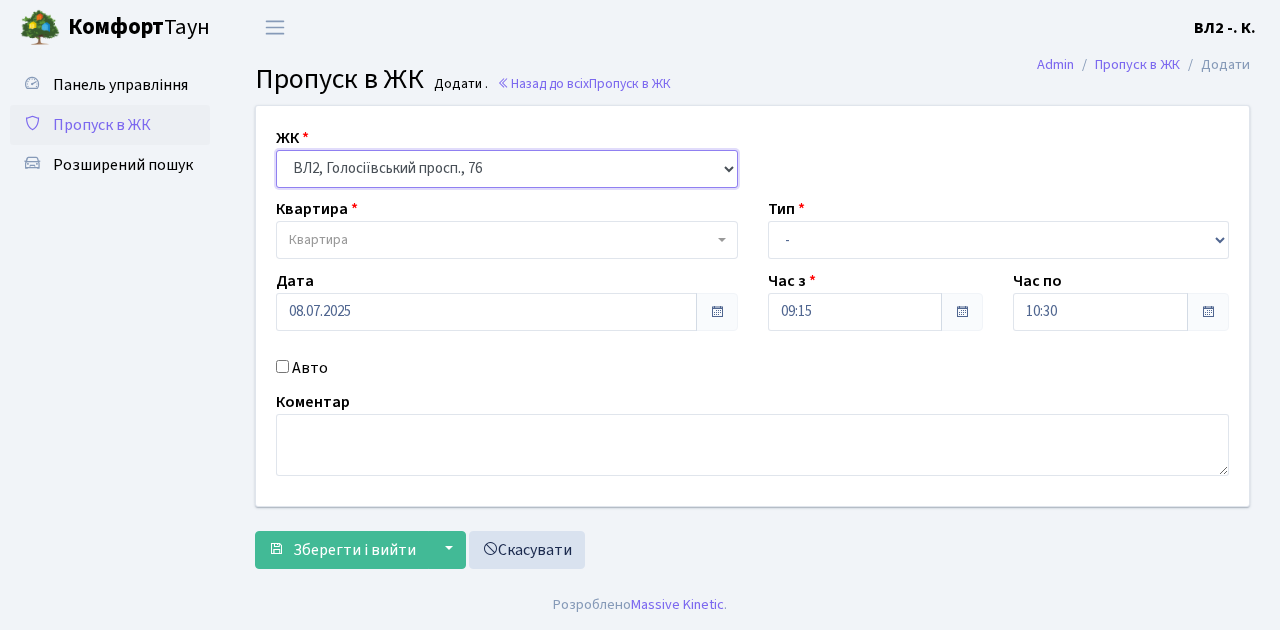 click on "[NUMBER], [STREET_NAME], [HOUSE_NUMBER]/[APARTMENT_NUMBER]
[NUMBER], [STREET_NAME], [HOUSE_NUMBER]
[NUMBER], [STREET_NAME], [HOUSE_NUMBER]/[APARTMENT_NUMBER]" at bounding box center [507, 169] 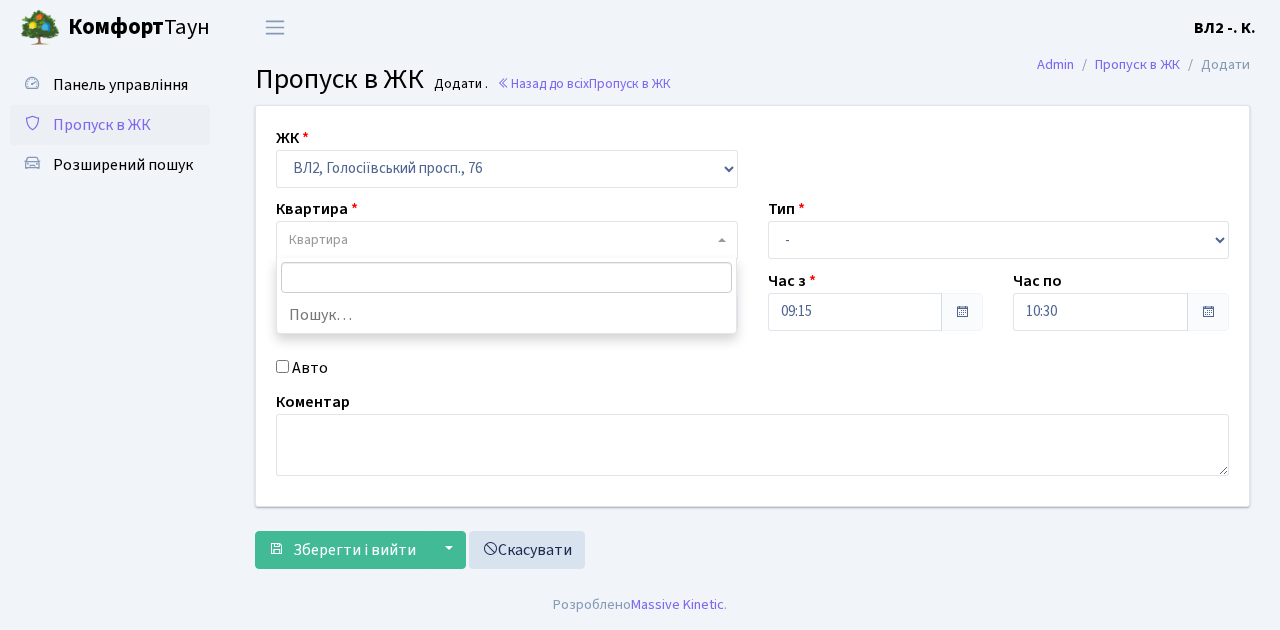 click on "Квартира" at bounding box center (501, 240) 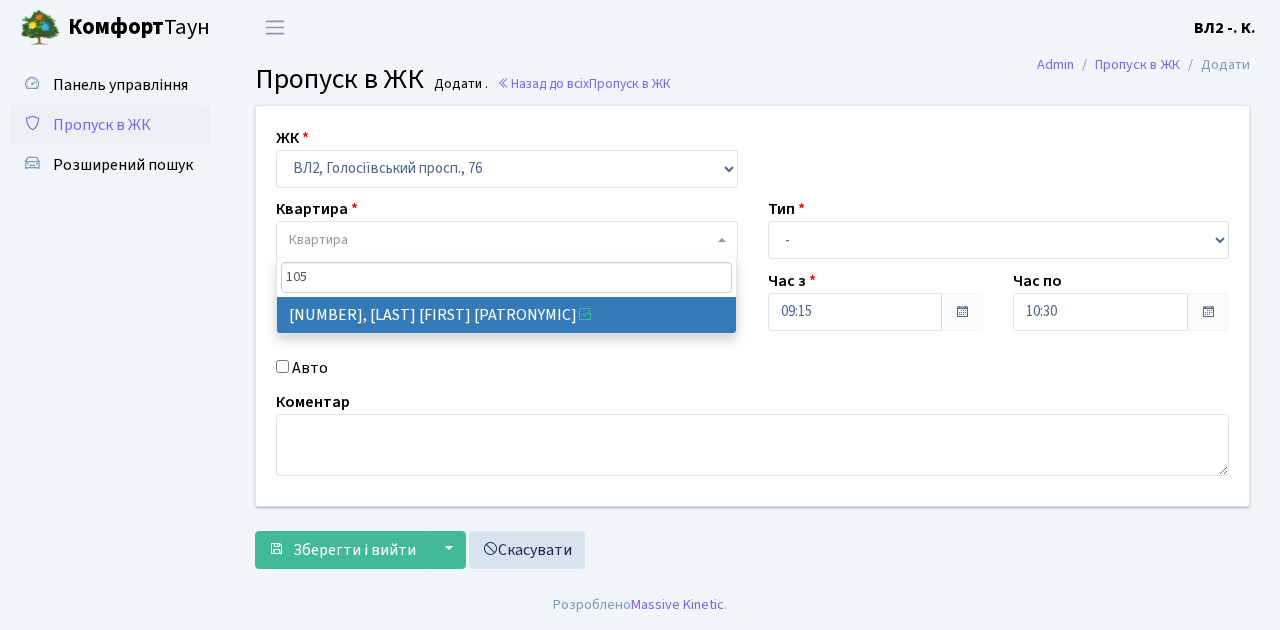 type on "105" 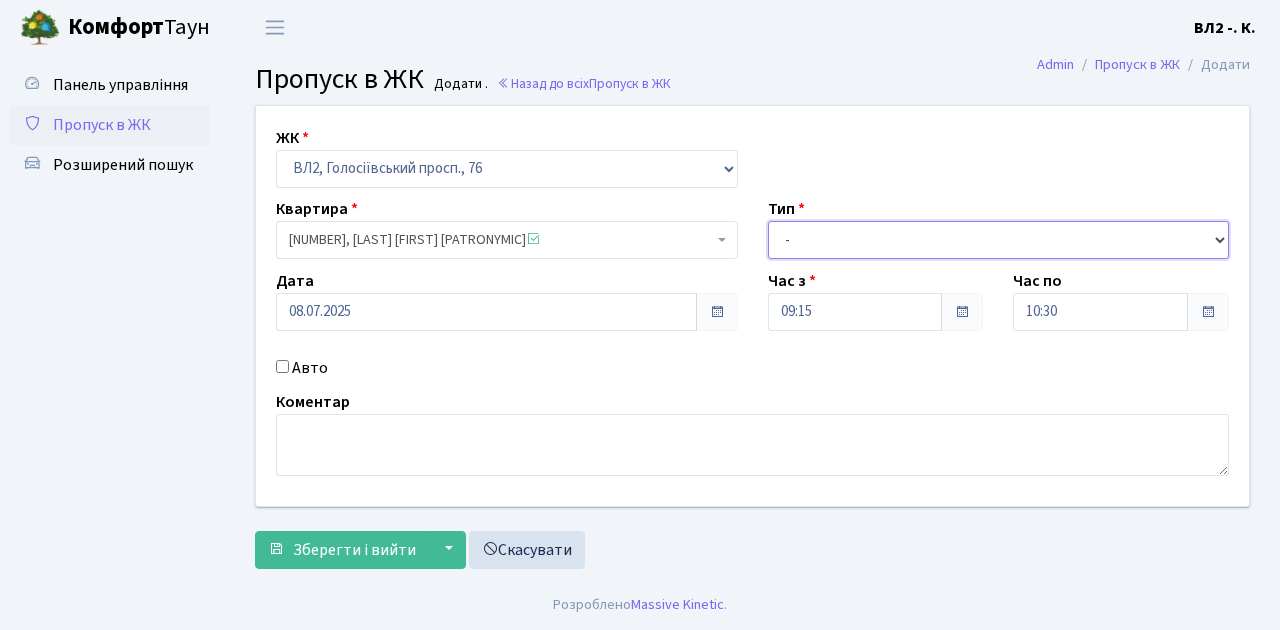 click on "-
Доставка
Таксі
Гості
Сервіс" at bounding box center [999, 240] 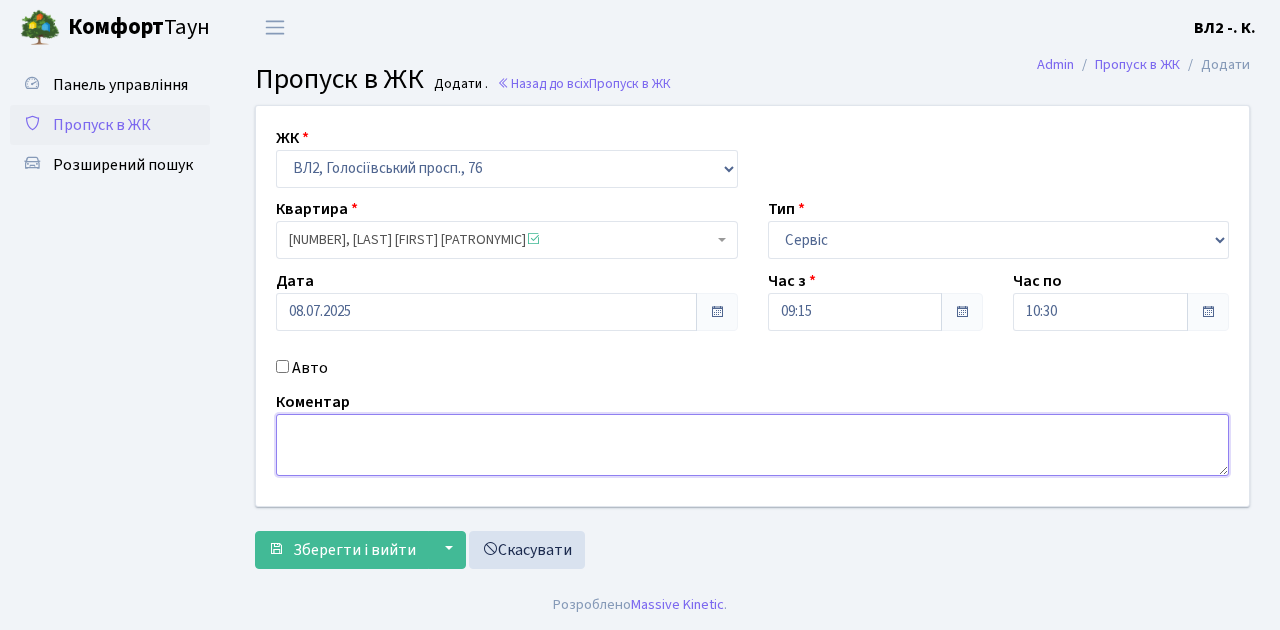 click at bounding box center (752, 445) 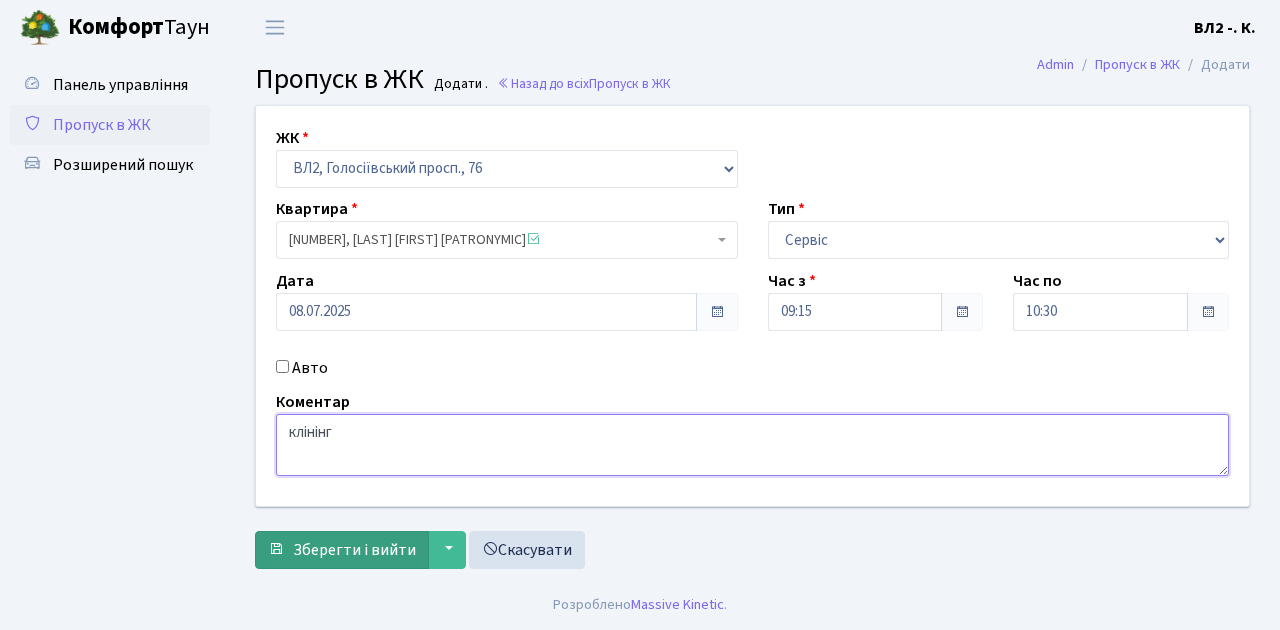 type on "клінінг" 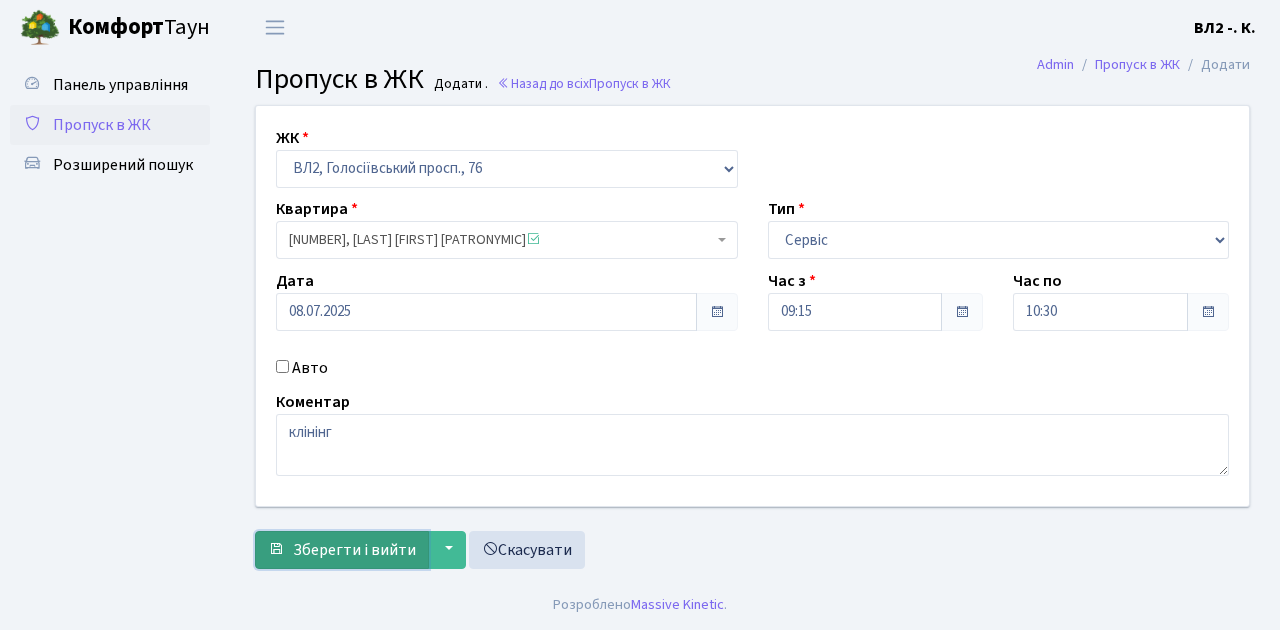 click on "Зберегти і вийти" at bounding box center [342, 550] 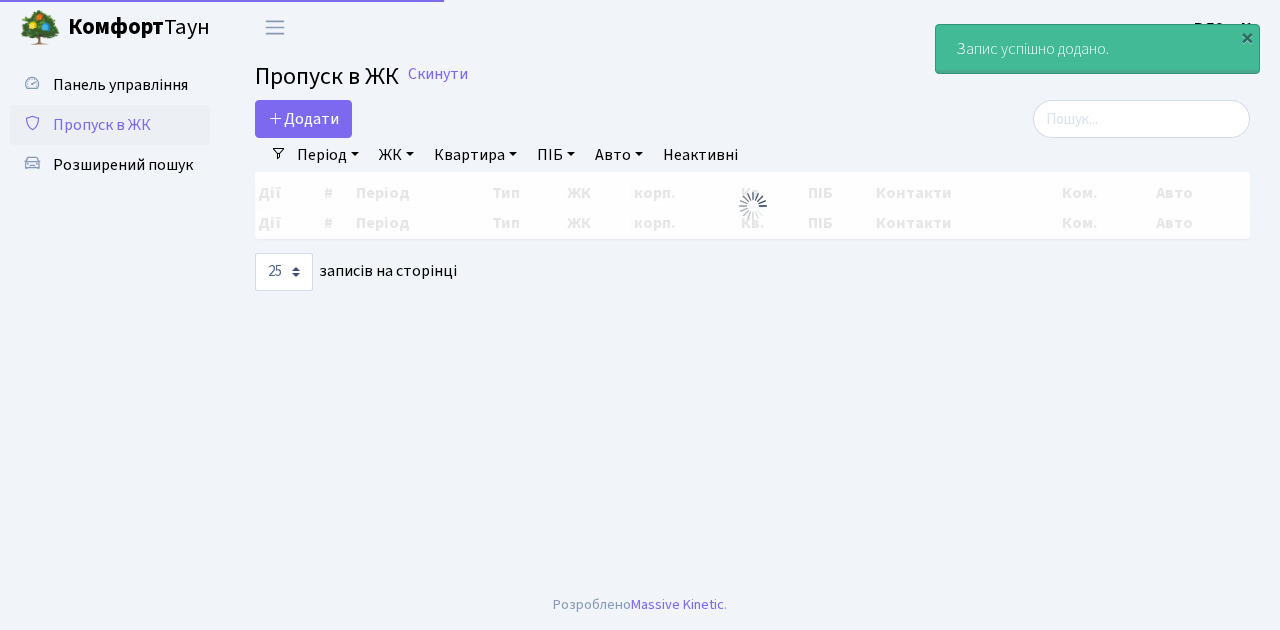 scroll, scrollTop: 0, scrollLeft: 0, axis: both 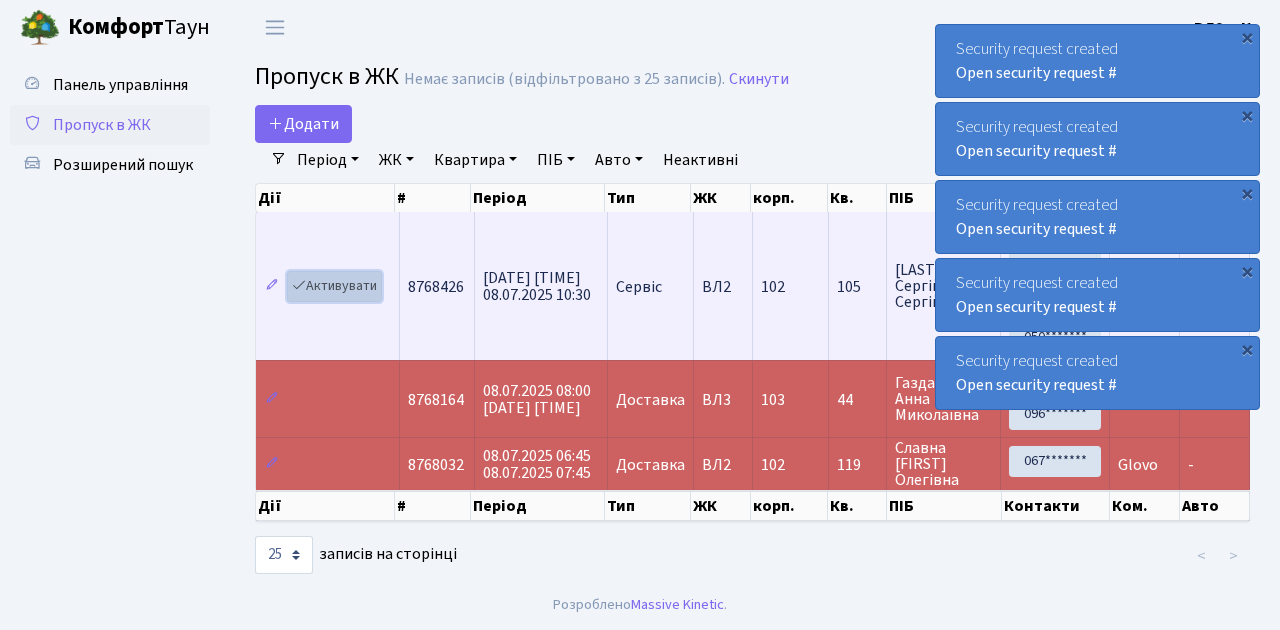 click on "Активувати" at bounding box center (334, 286) 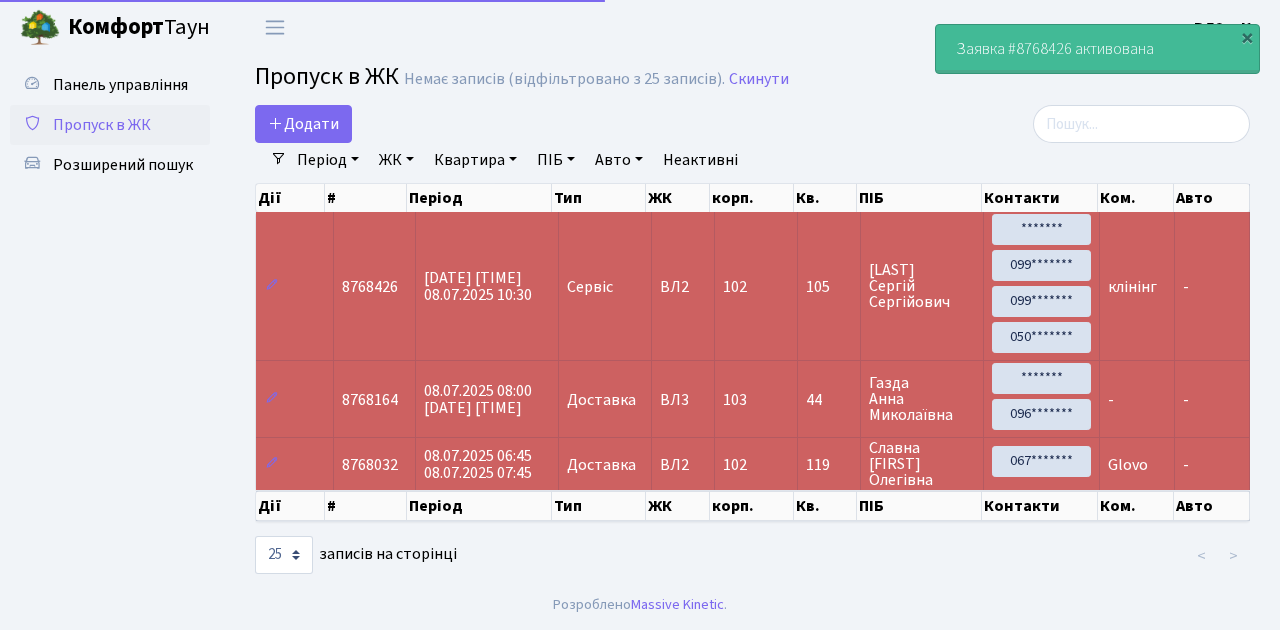 scroll, scrollTop: 0, scrollLeft: 0, axis: both 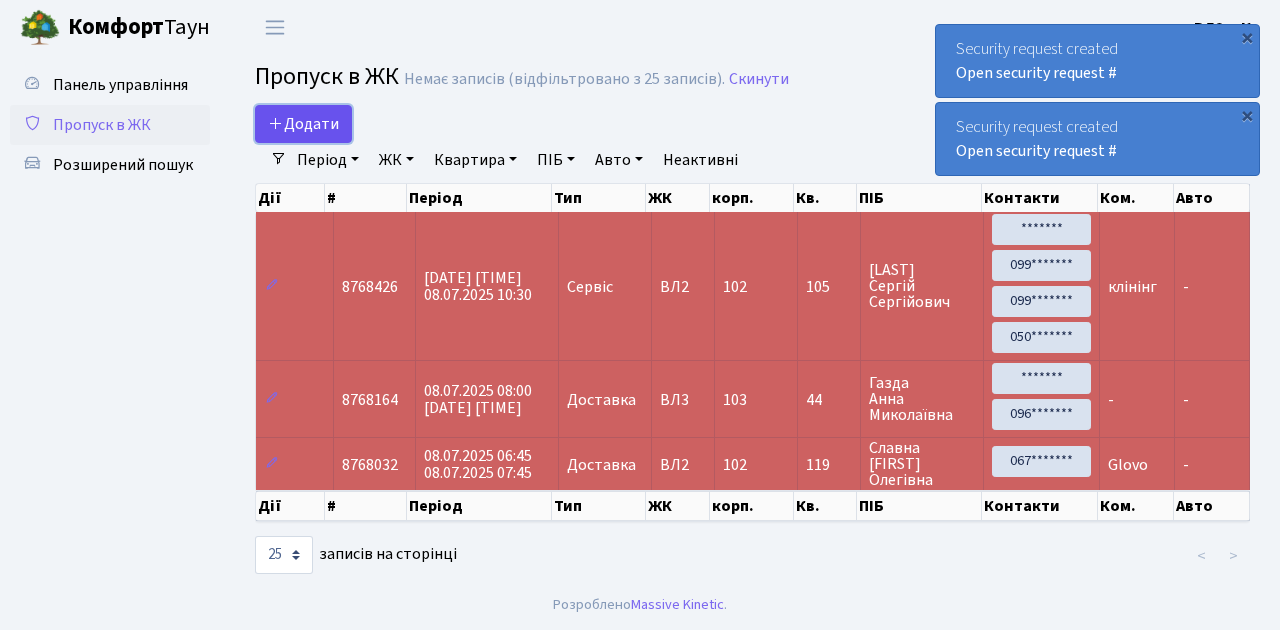 click on "Додати" at bounding box center [303, 124] 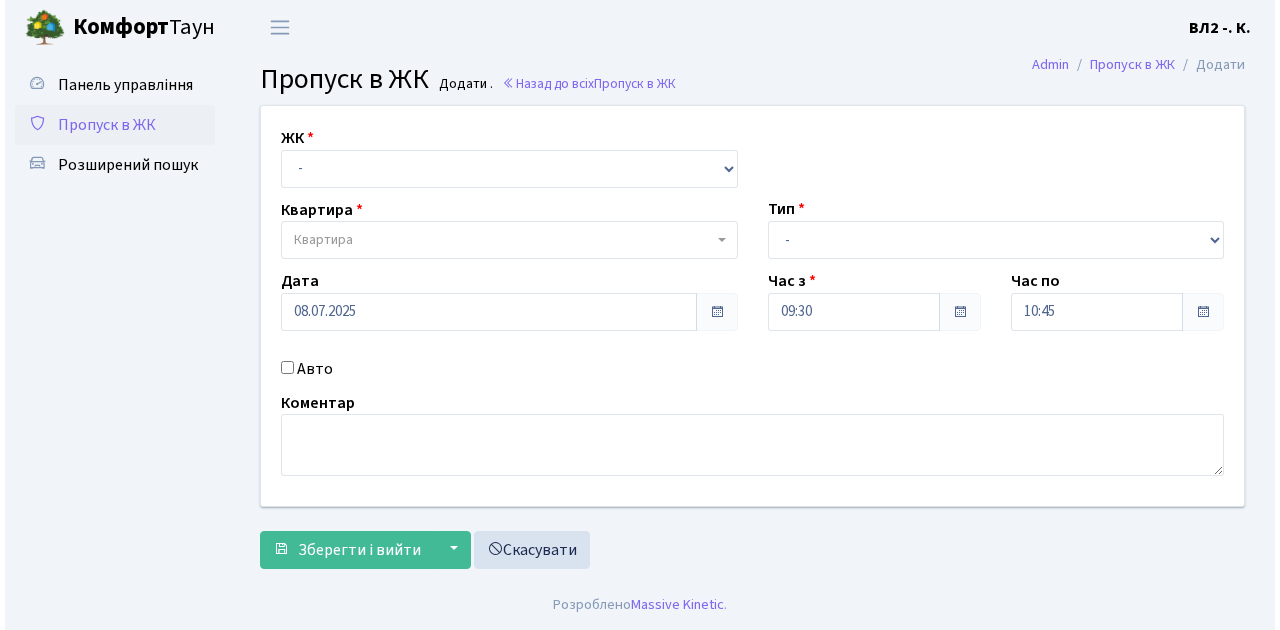 scroll, scrollTop: 0, scrollLeft: 0, axis: both 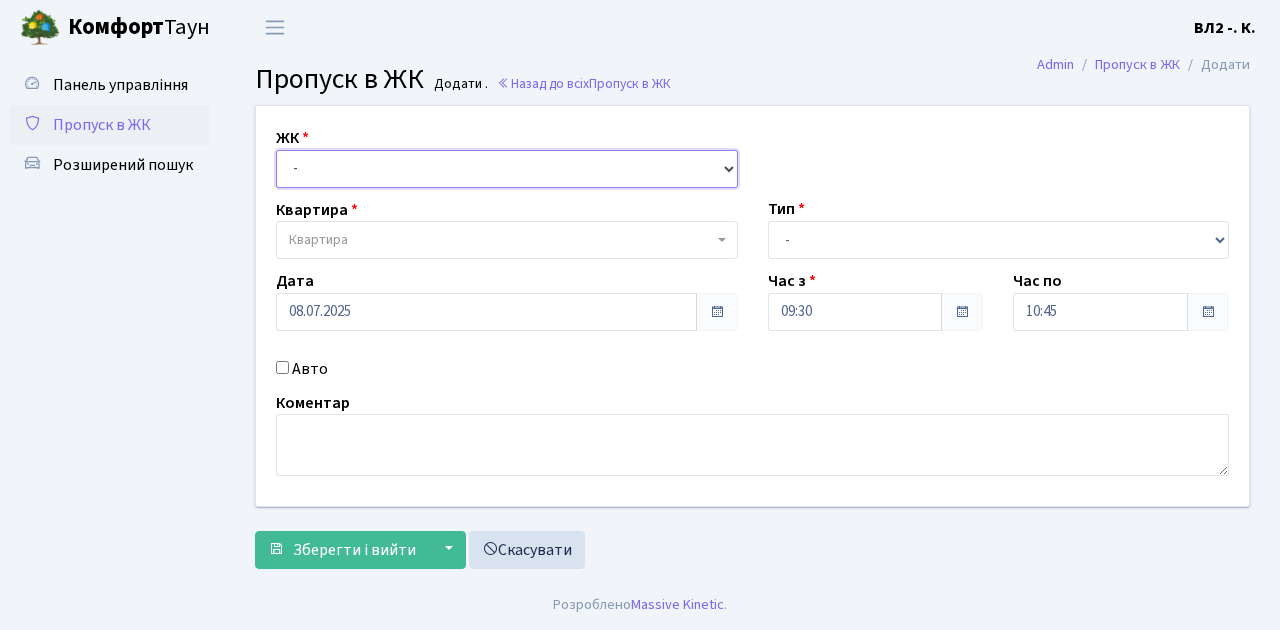 click on "-
[STREET], [NUMBER]/[NUMBER]
[STREET], [STREET], [NUMBER]
[STREET], [STREET], [NUMBER]/[NUMBER]" at bounding box center [507, 169] 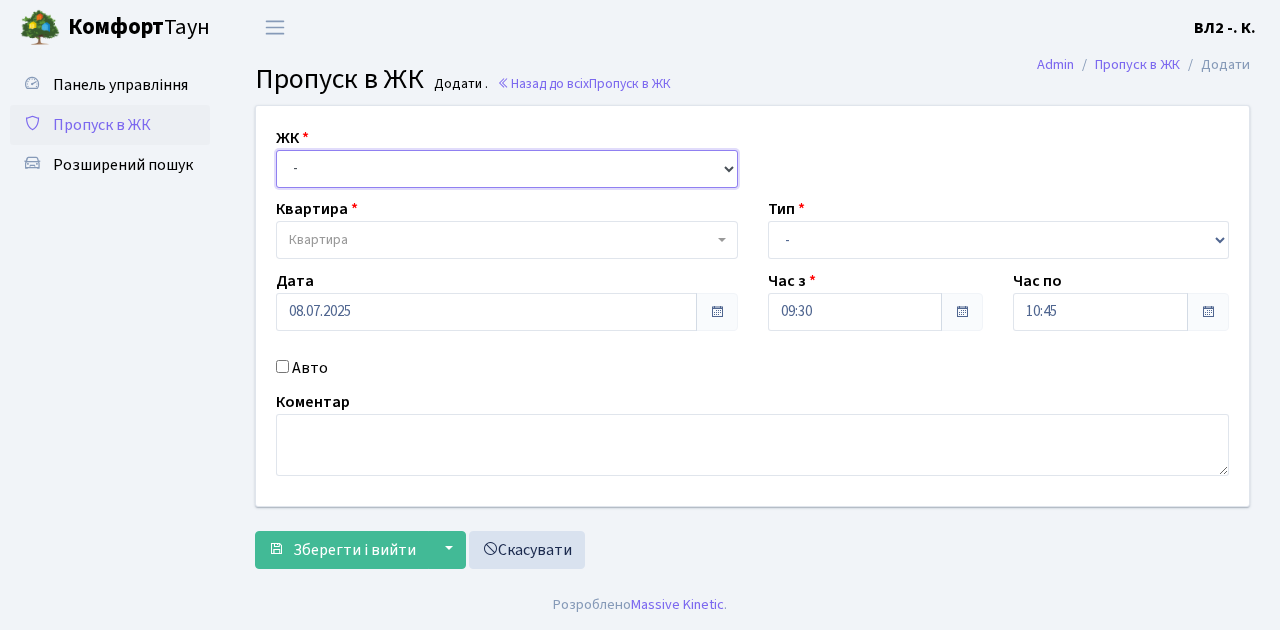 select on "317" 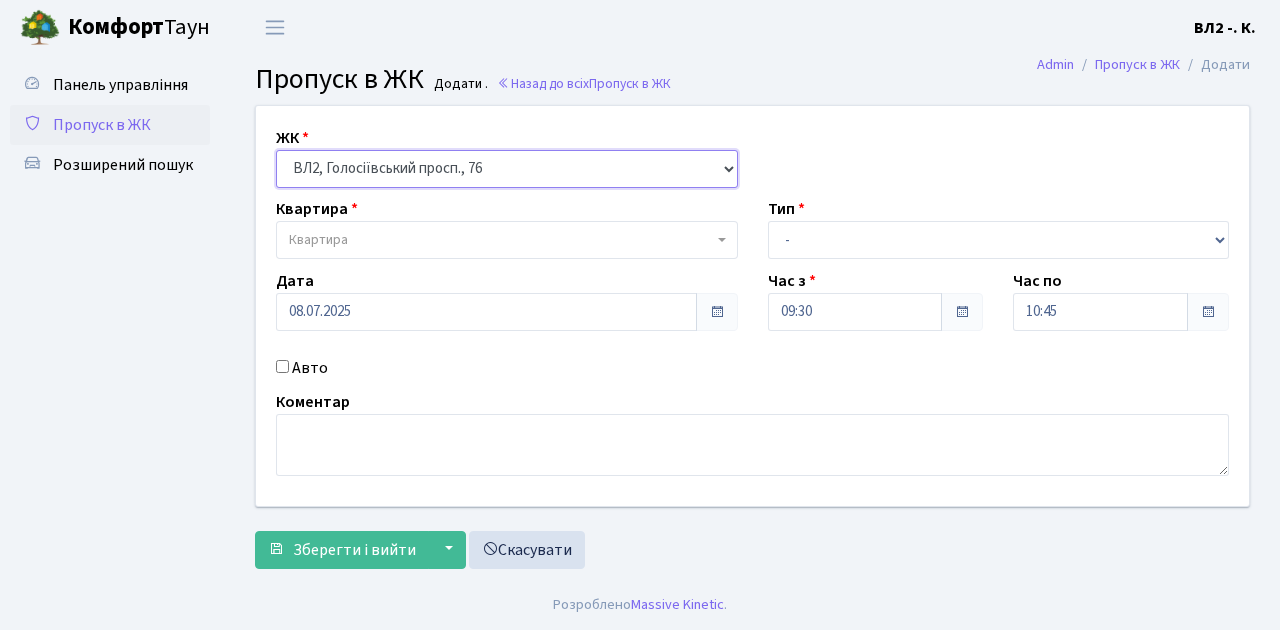 click on "-
[STREET], [NUMBER]/[NUMBER]
[STREET], [STREET], [NUMBER]
[STREET], [STREET], [NUMBER]/[NUMBER]" at bounding box center (507, 169) 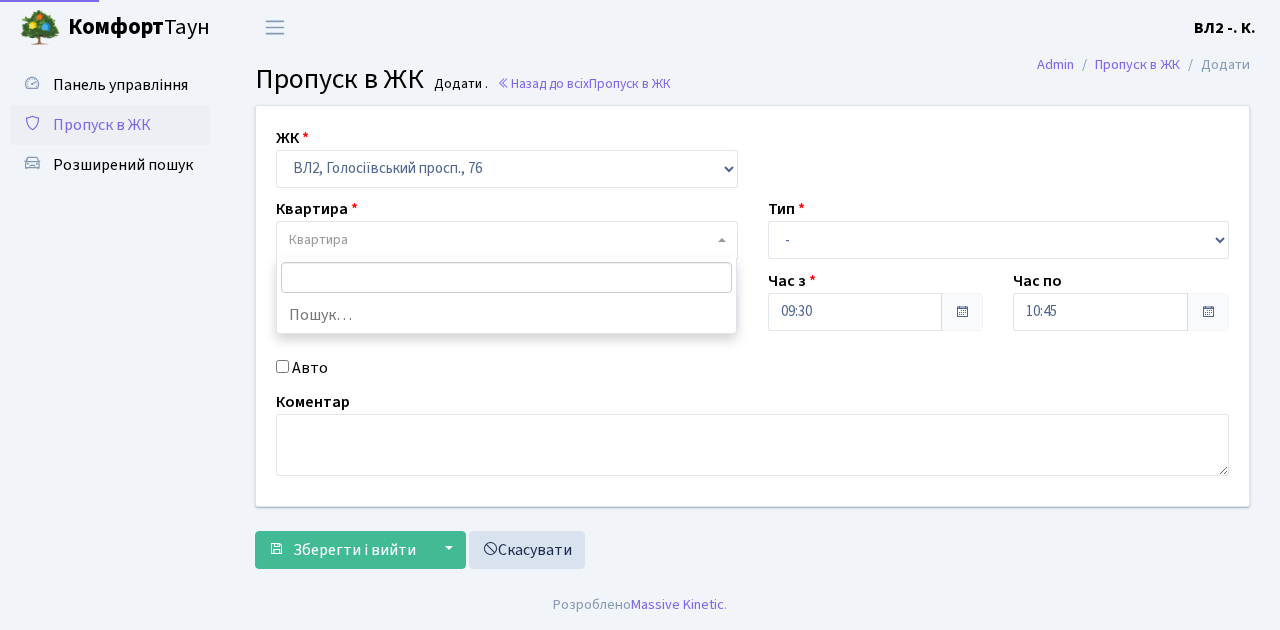 click on "Квартира" at bounding box center (501, 240) 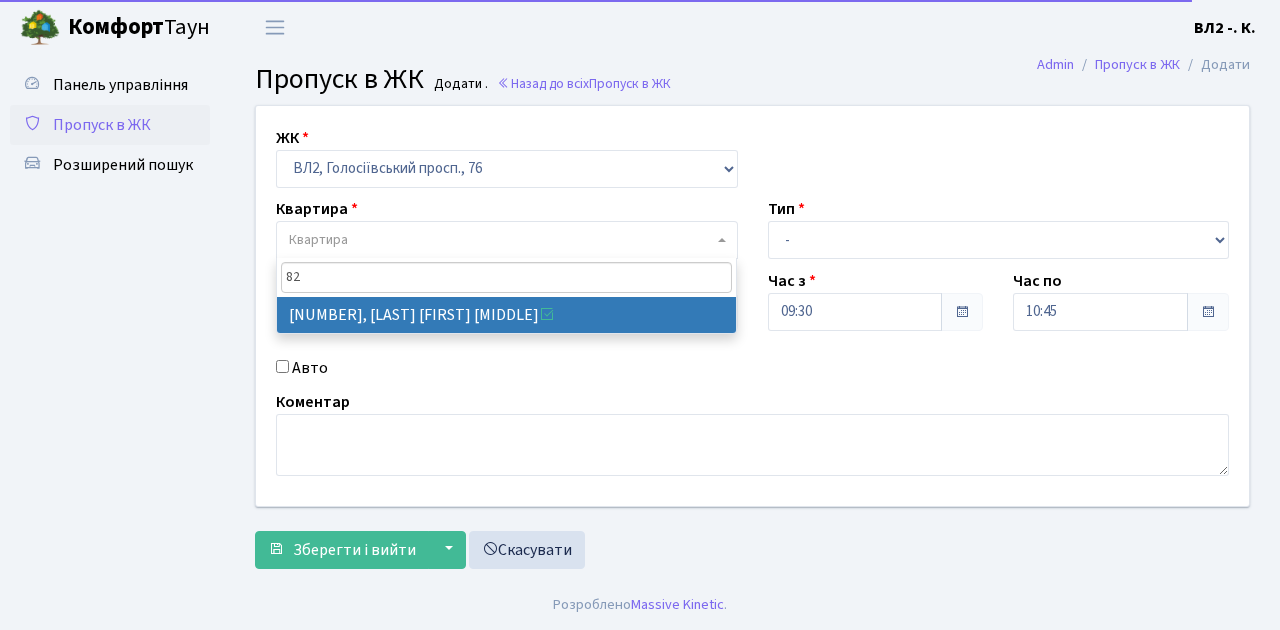 type on "82" 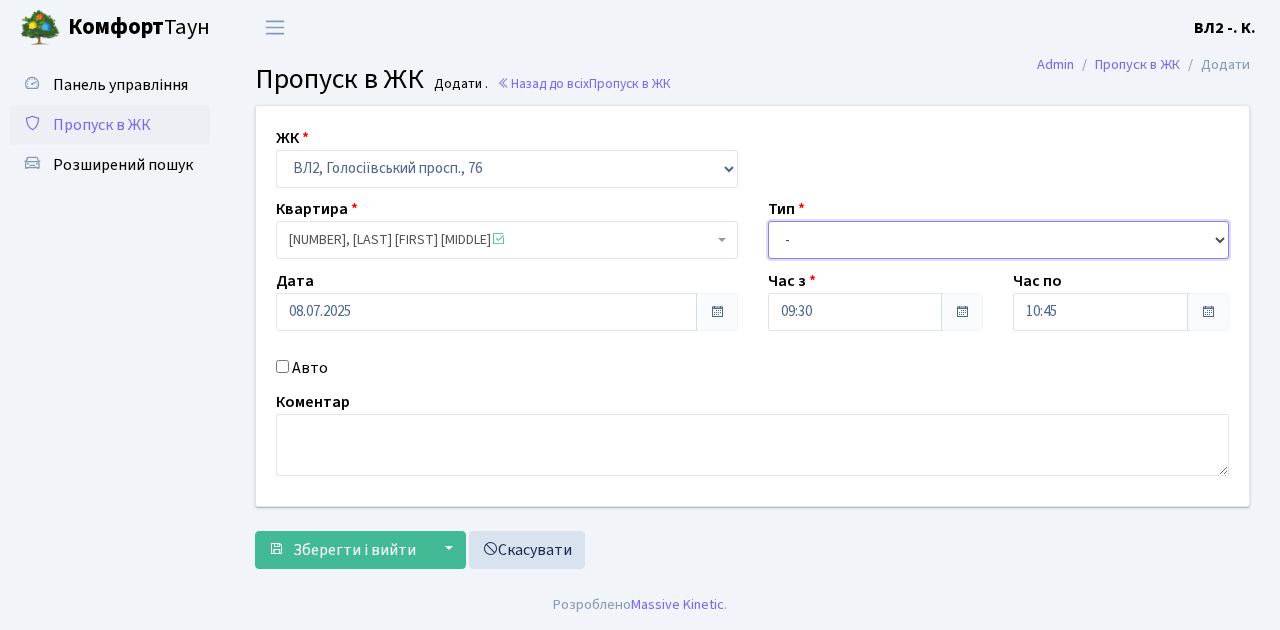 click on "-
Доставка
Таксі
Гості
Сервіс" at bounding box center [999, 240] 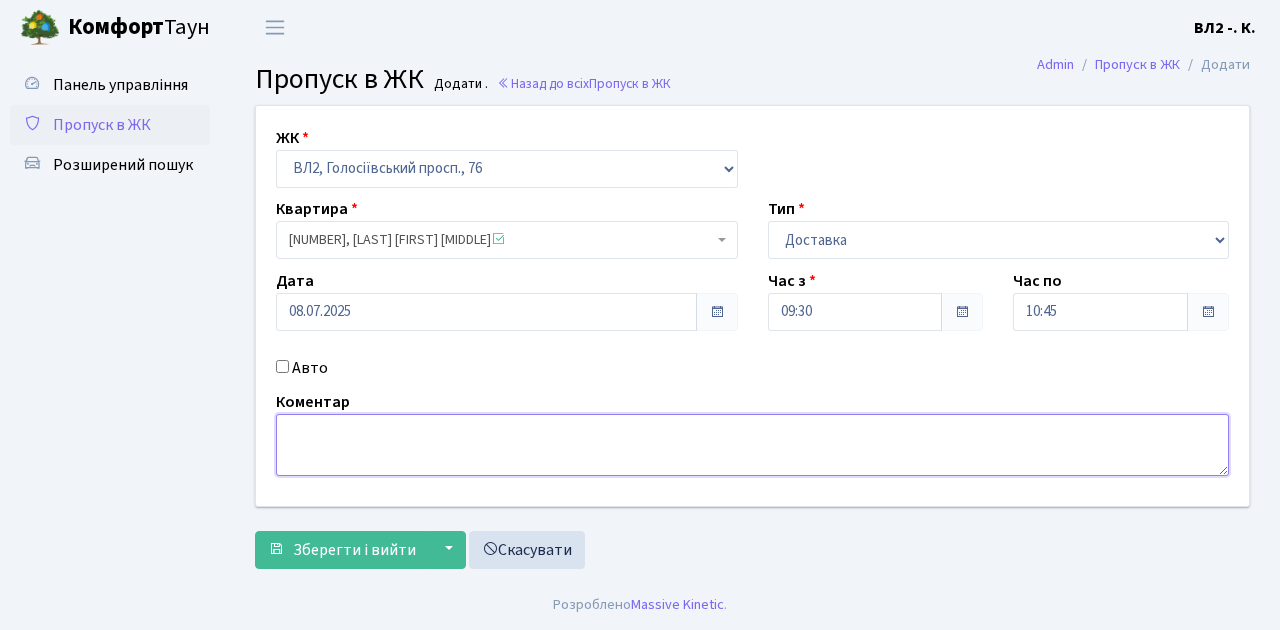 click at bounding box center (752, 445) 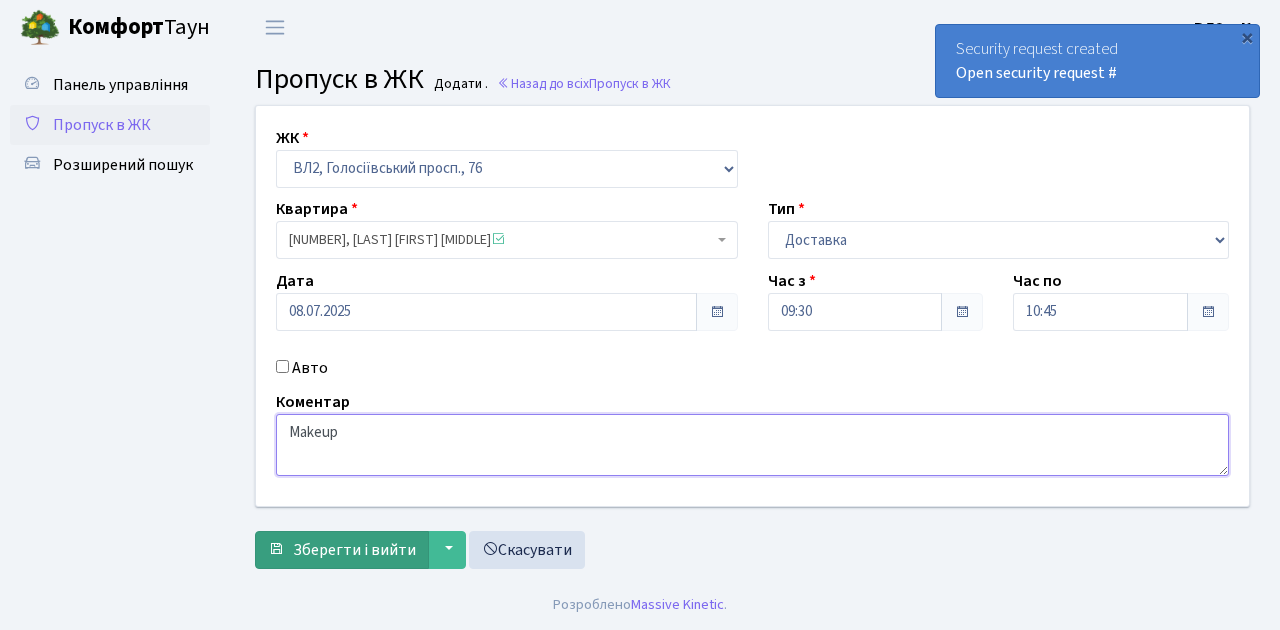 type on "Makeup" 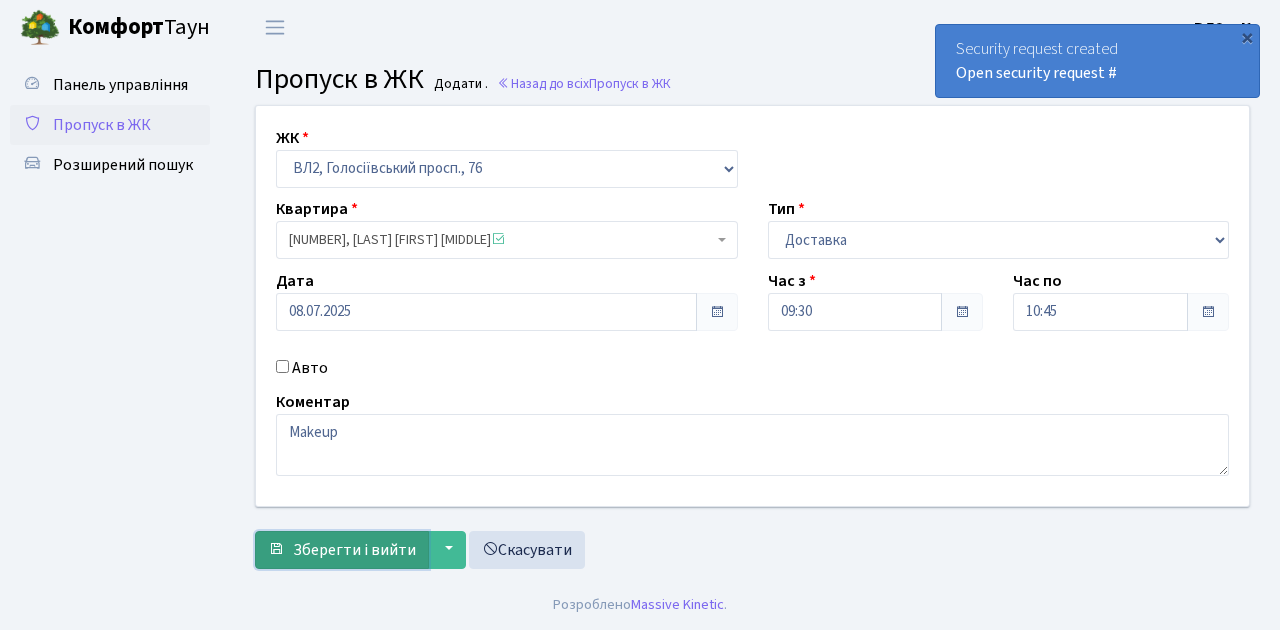 click on "Зберегти і вийти" at bounding box center [354, 550] 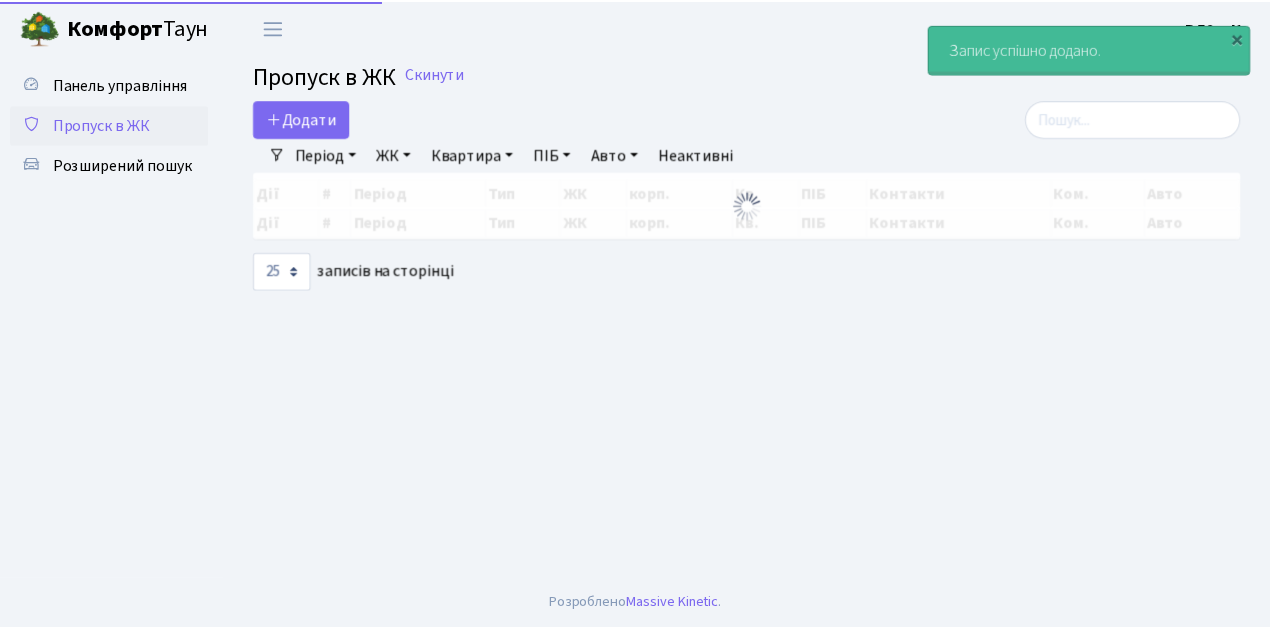scroll, scrollTop: 0, scrollLeft: 0, axis: both 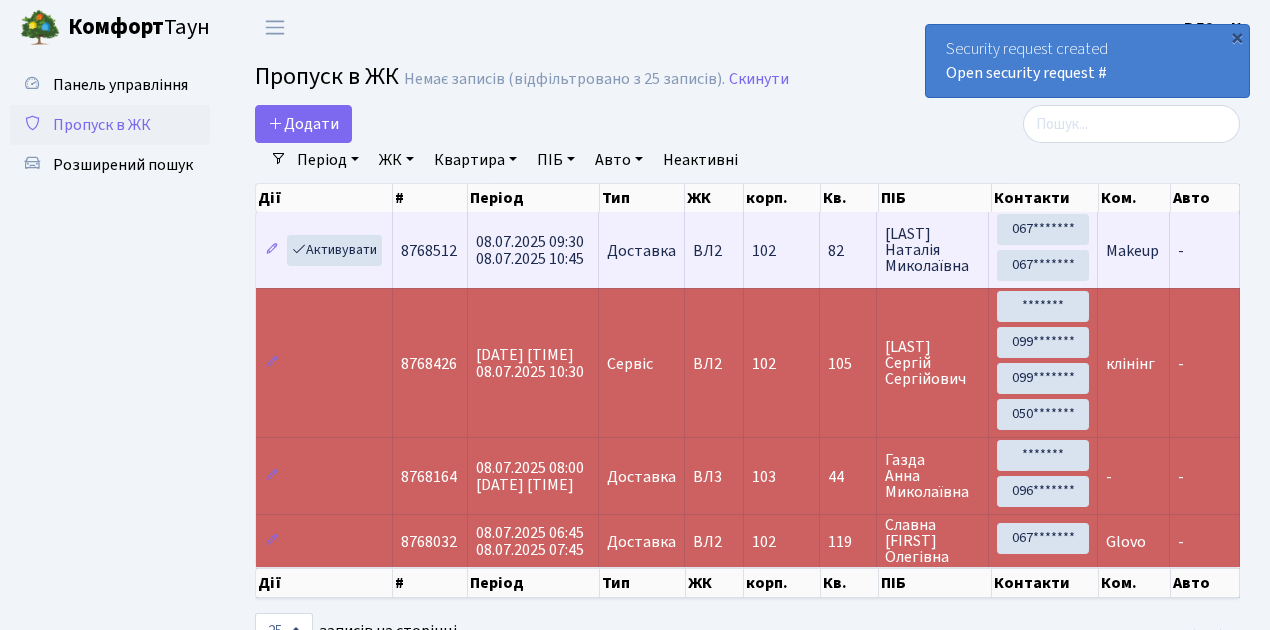 click on "Makeup" at bounding box center (429, 251) 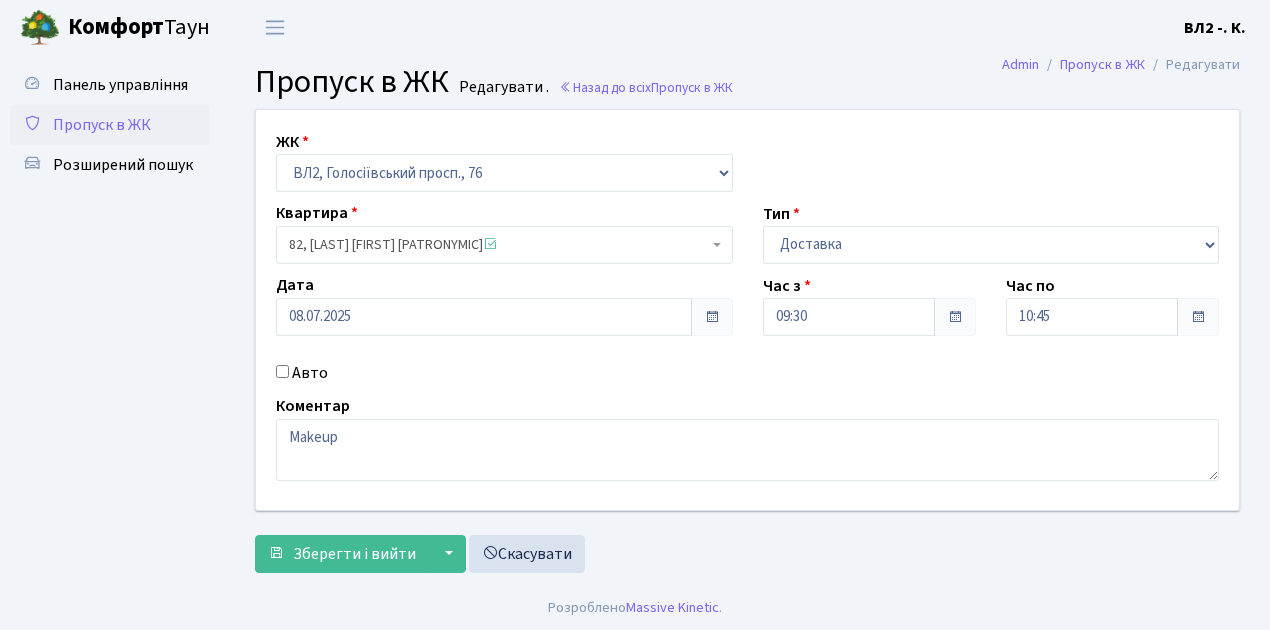 scroll, scrollTop: 0, scrollLeft: 0, axis: both 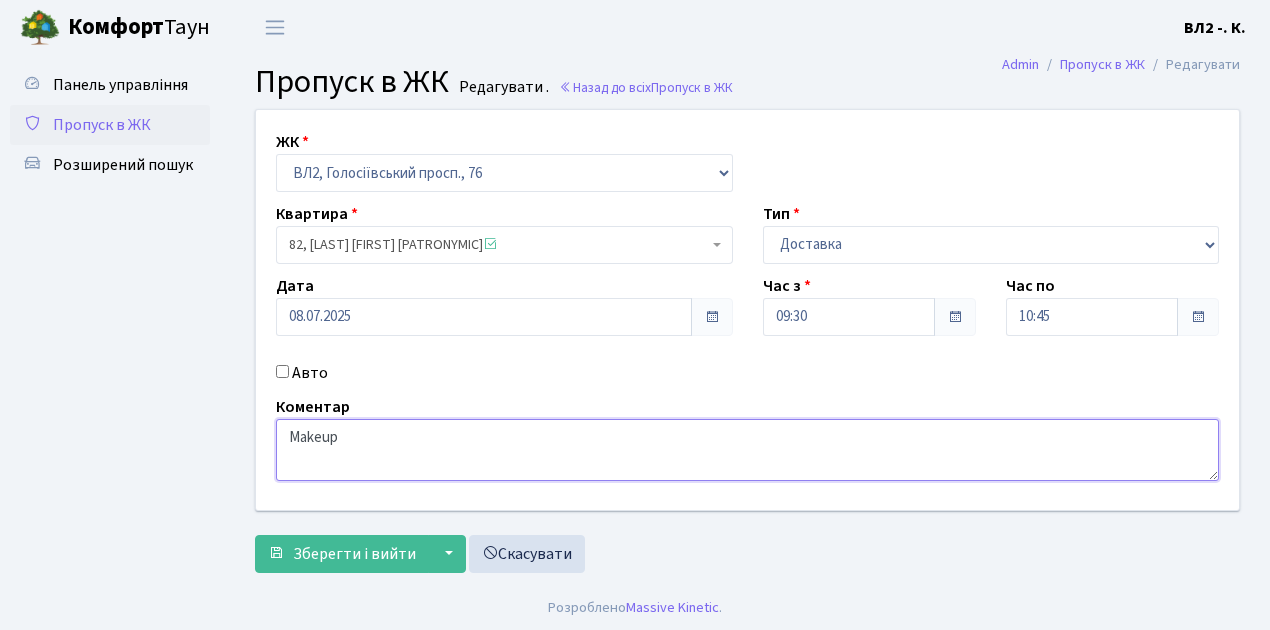 drag, startPoint x: 350, startPoint y: 436, endPoint x: 190, endPoint y: 436, distance: 160 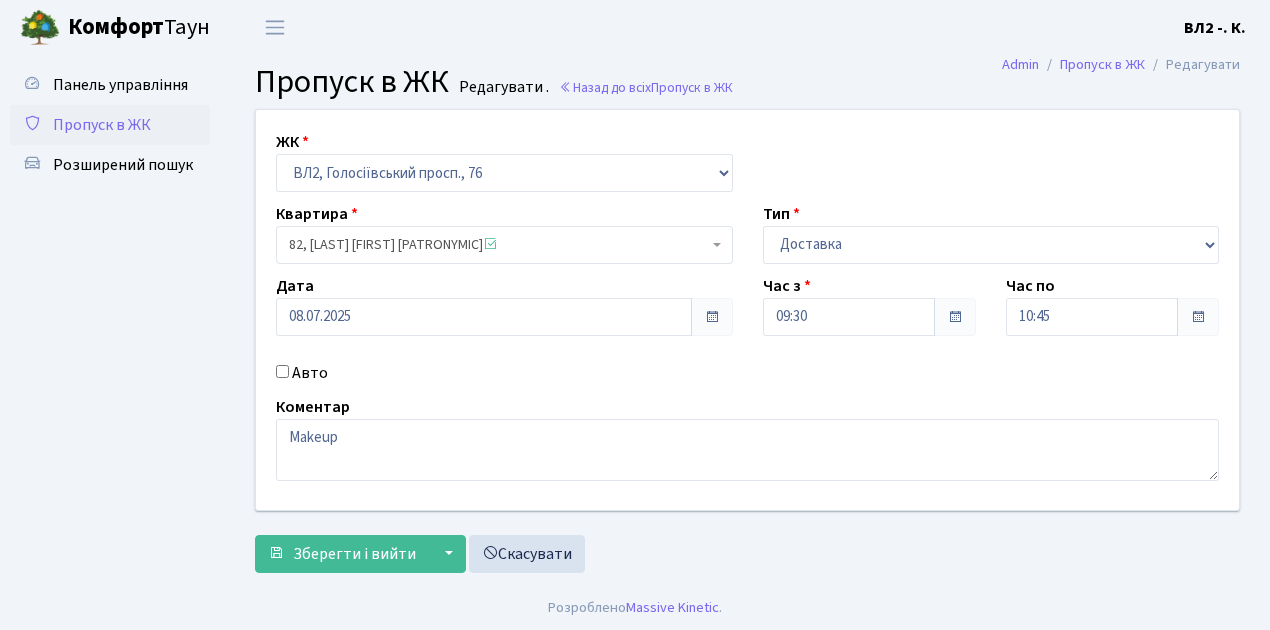 click on "Пропуск в ЖК" at bounding box center [102, 125] 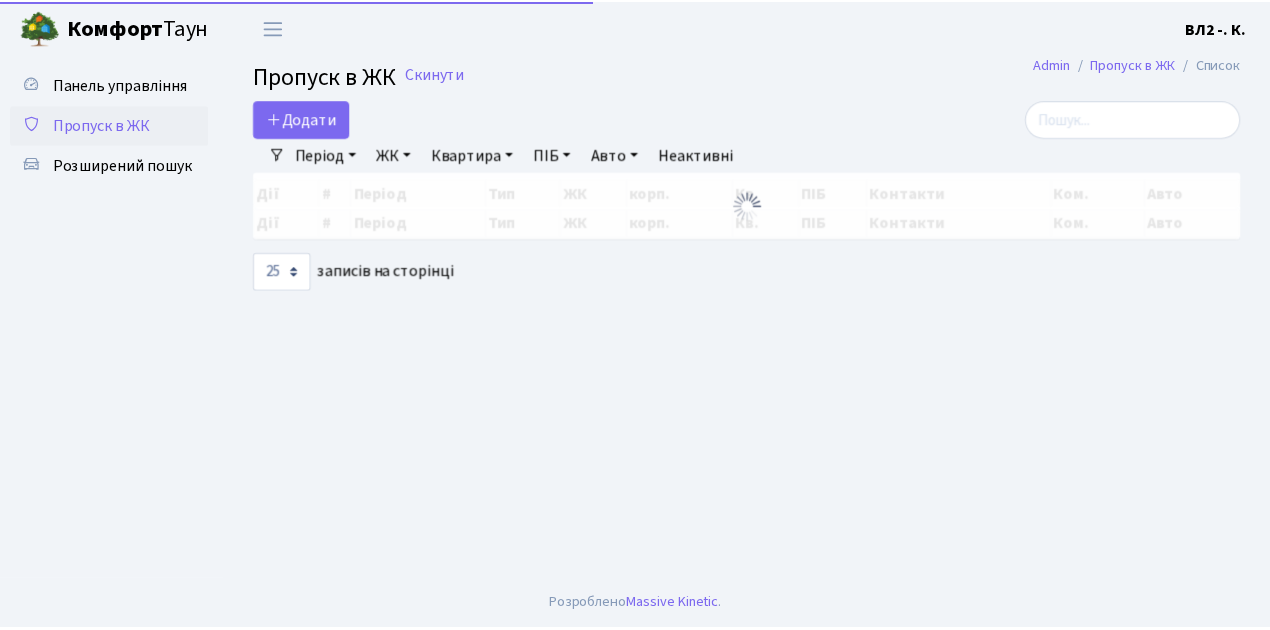 scroll, scrollTop: 0, scrollLeft: 0, axis: both 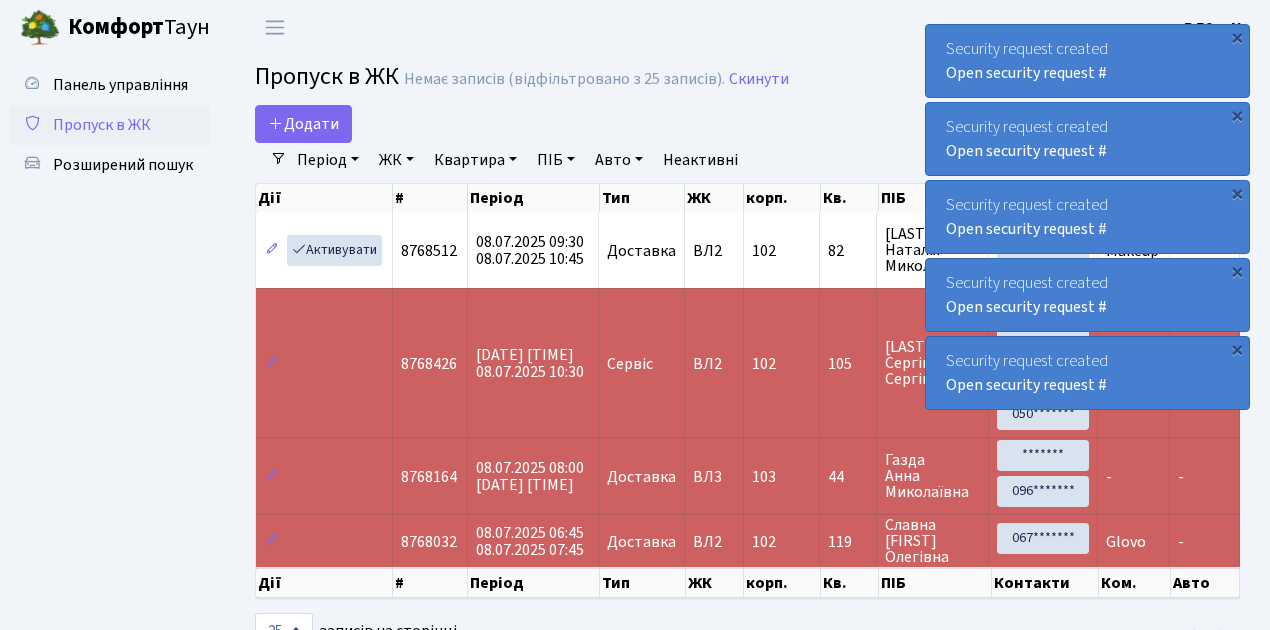 click on "Пропуск в ЖК" at bounding box center [102, 125] 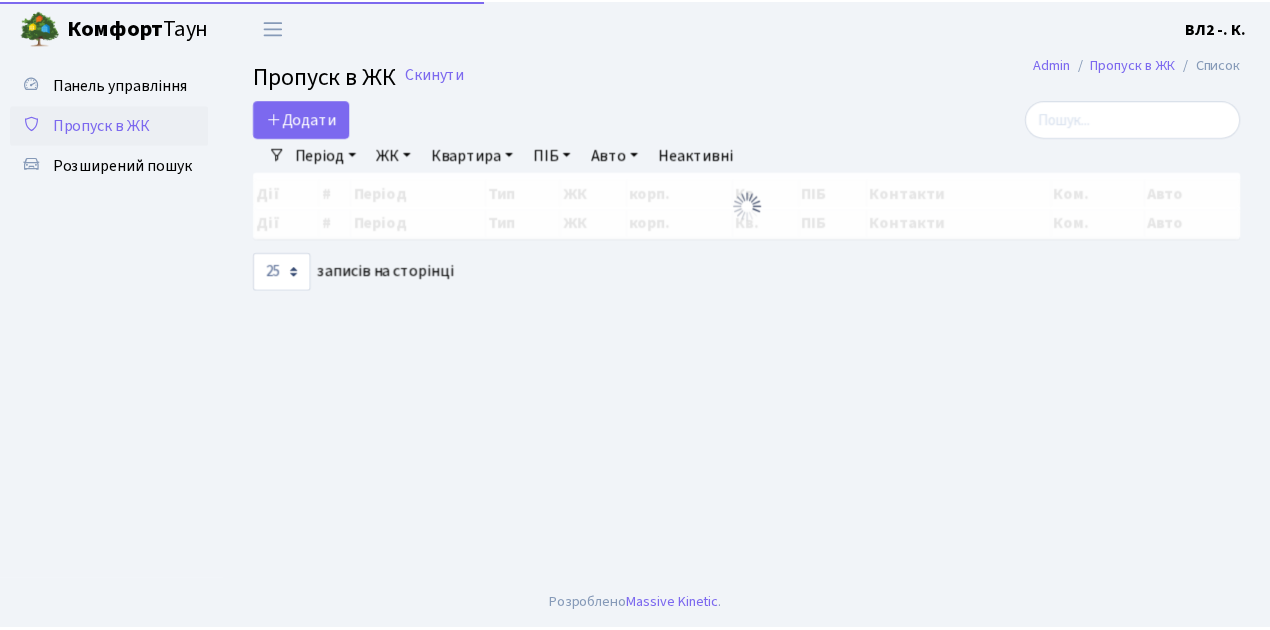 scroll, scrollTop: 0, scrollLeft: 0, axis: both 